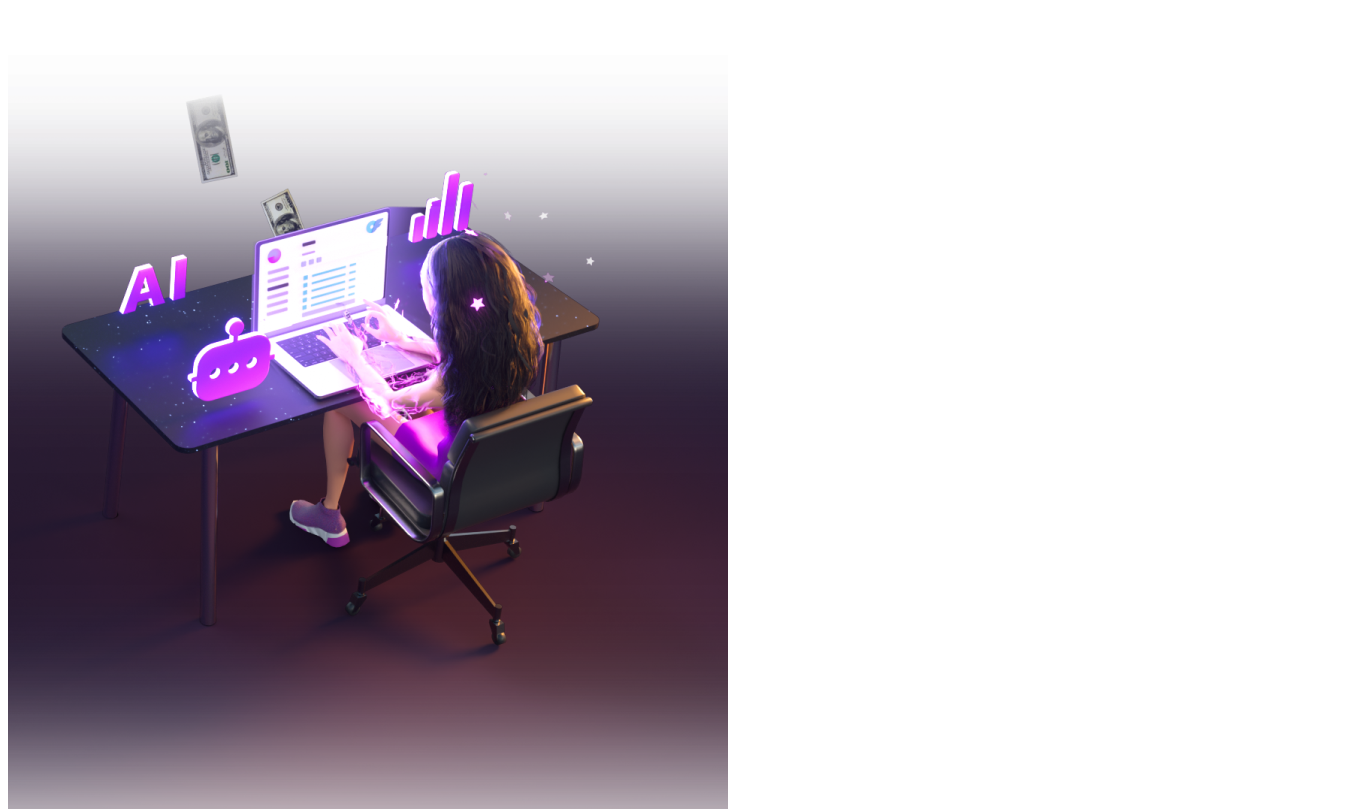 scroll, scrollTop: 0, scrollLeft: 0, axis: both 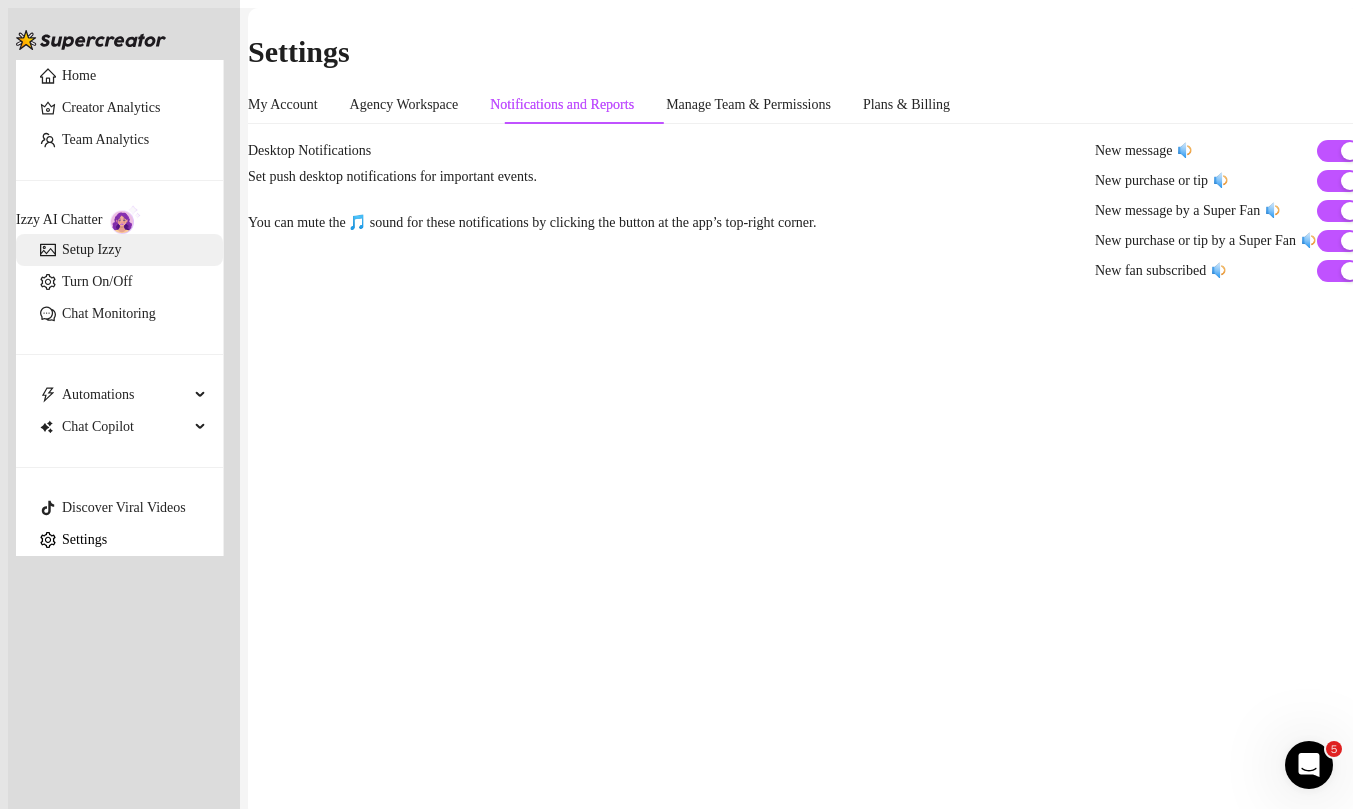 click on "Setup Izzy" at bounding box center (91, 249) 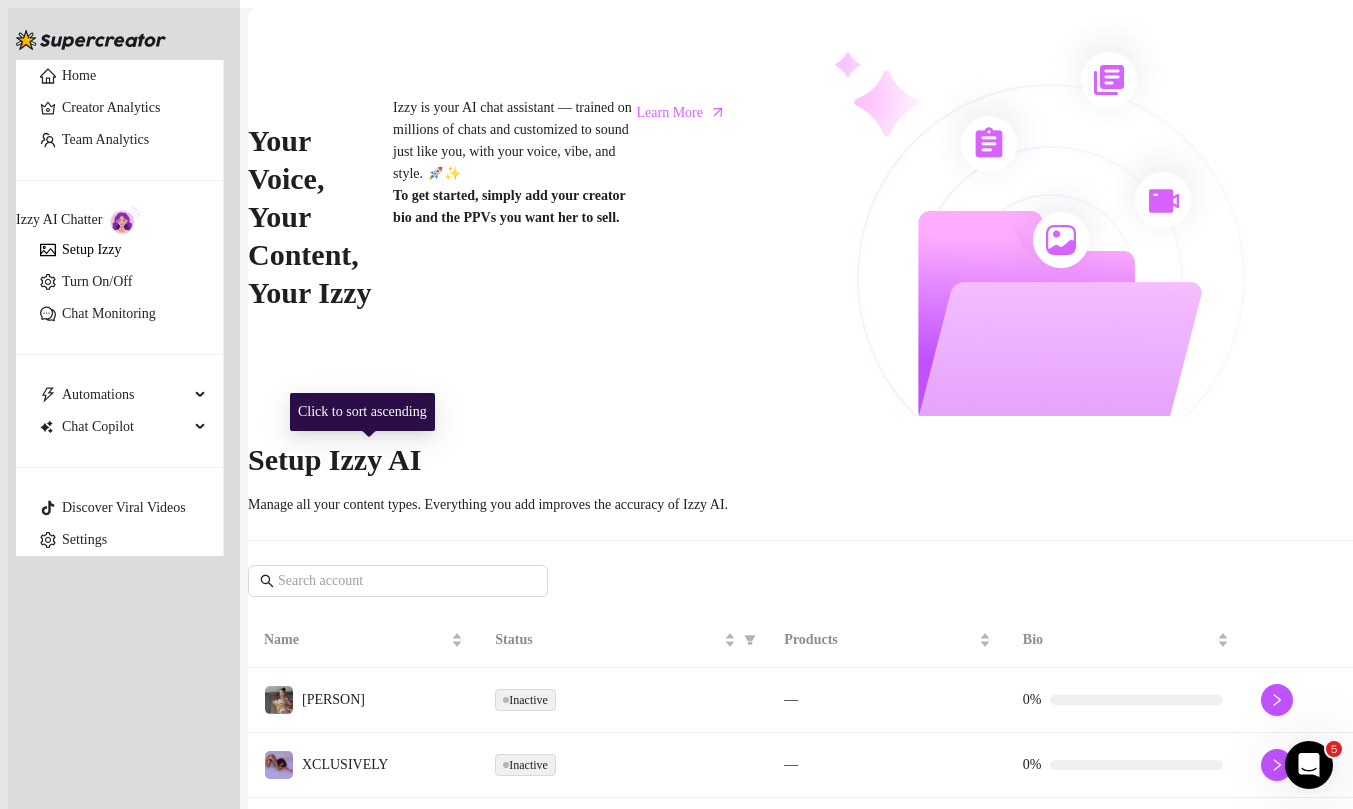click on "[PERSON]" at bounding box center (363, 700) 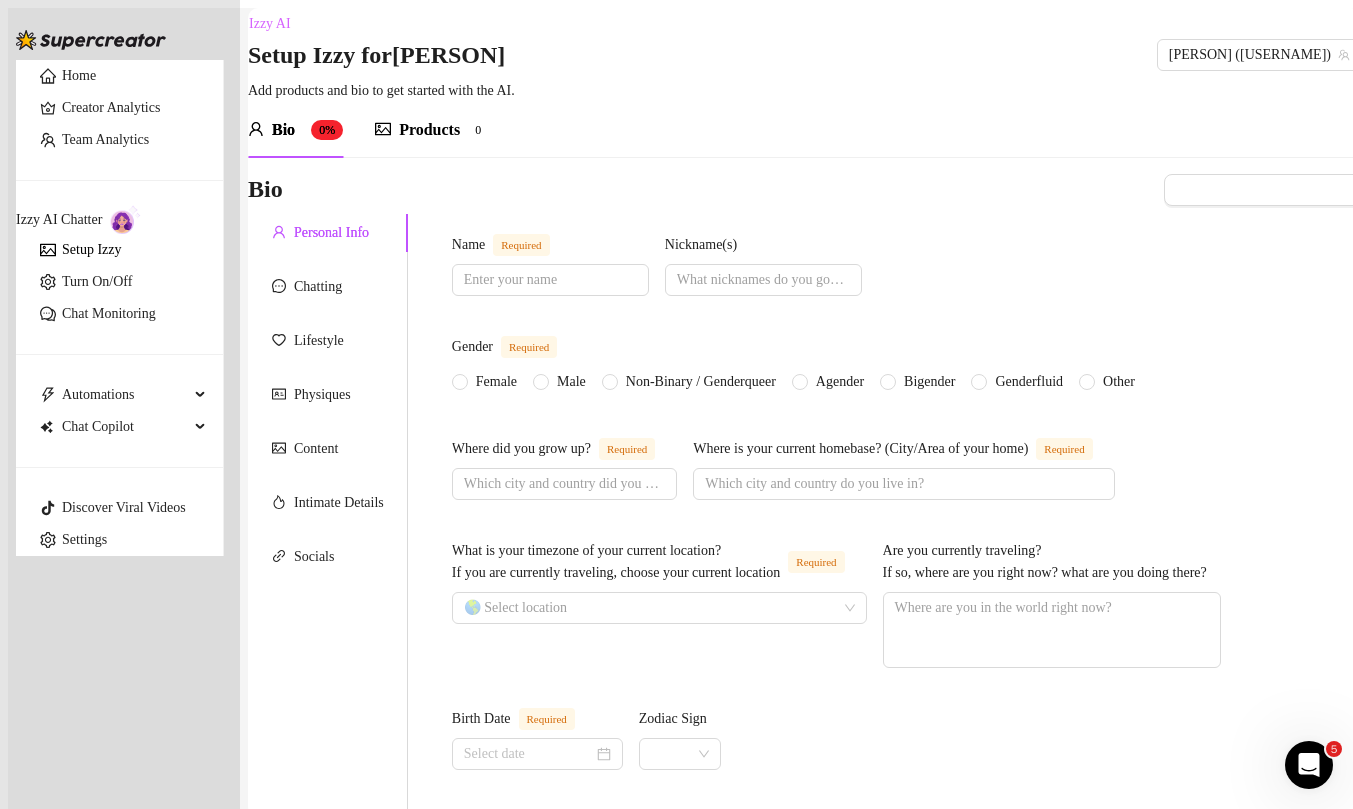 click on "Bio" at bounding box center [283, 130] 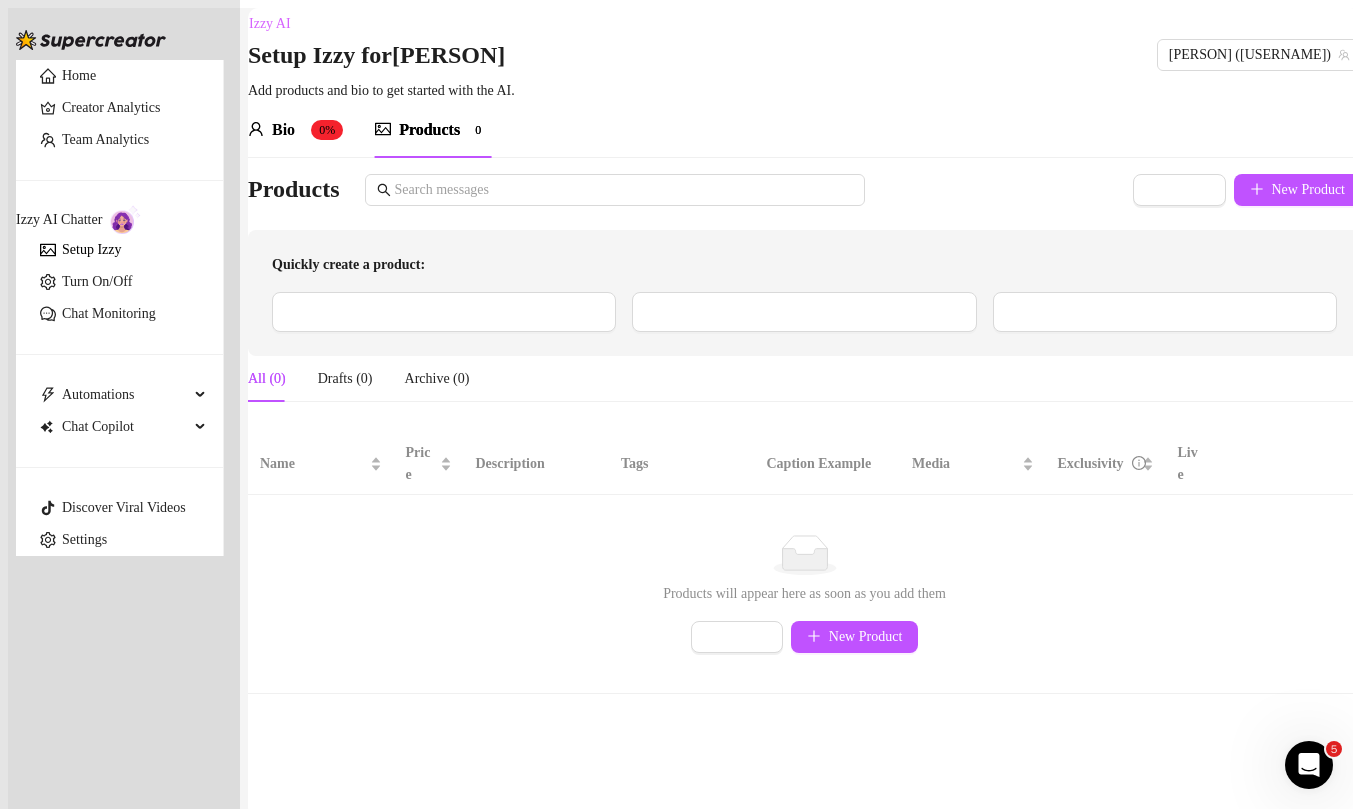 click on "Bio   0%" at bounding box center [295, 130] 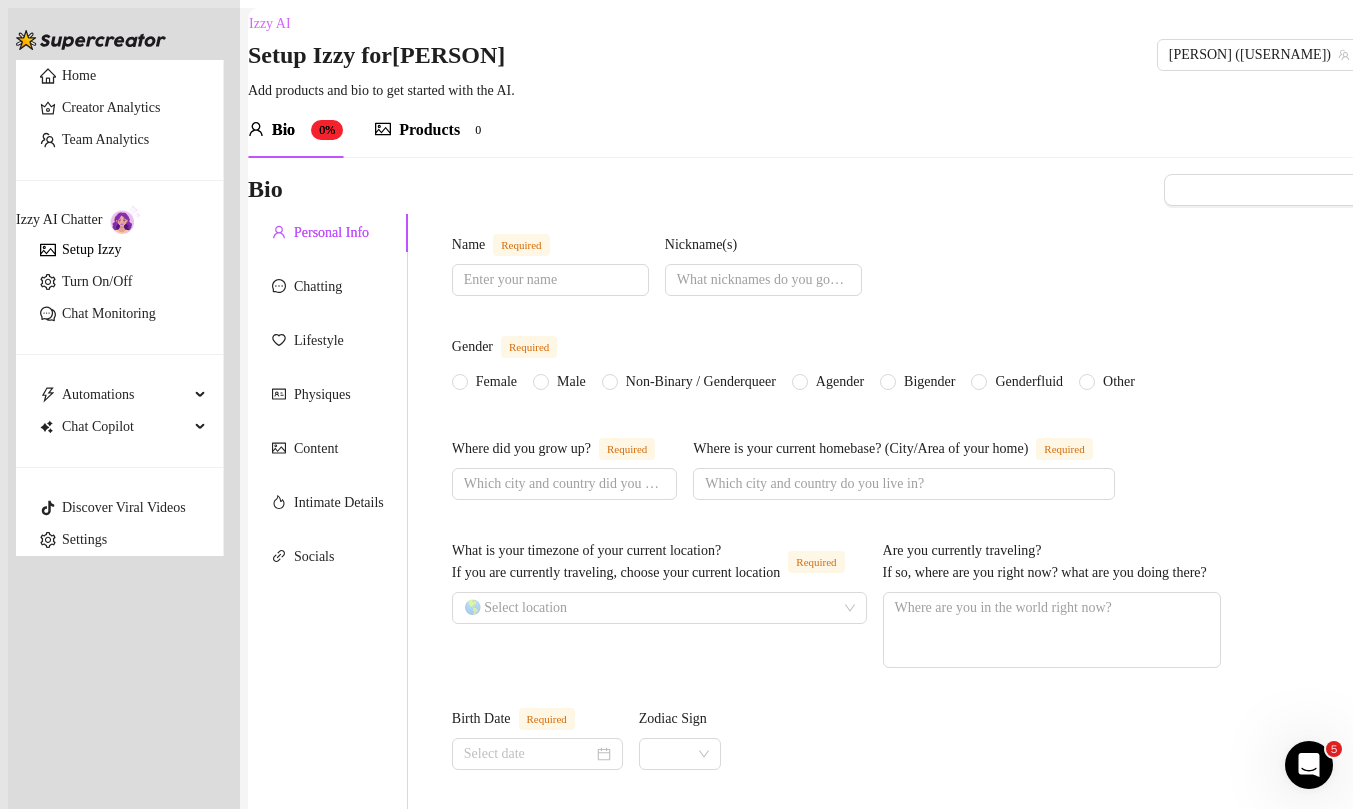 click on "Setup Izzy" at bounding box center (91, 249) 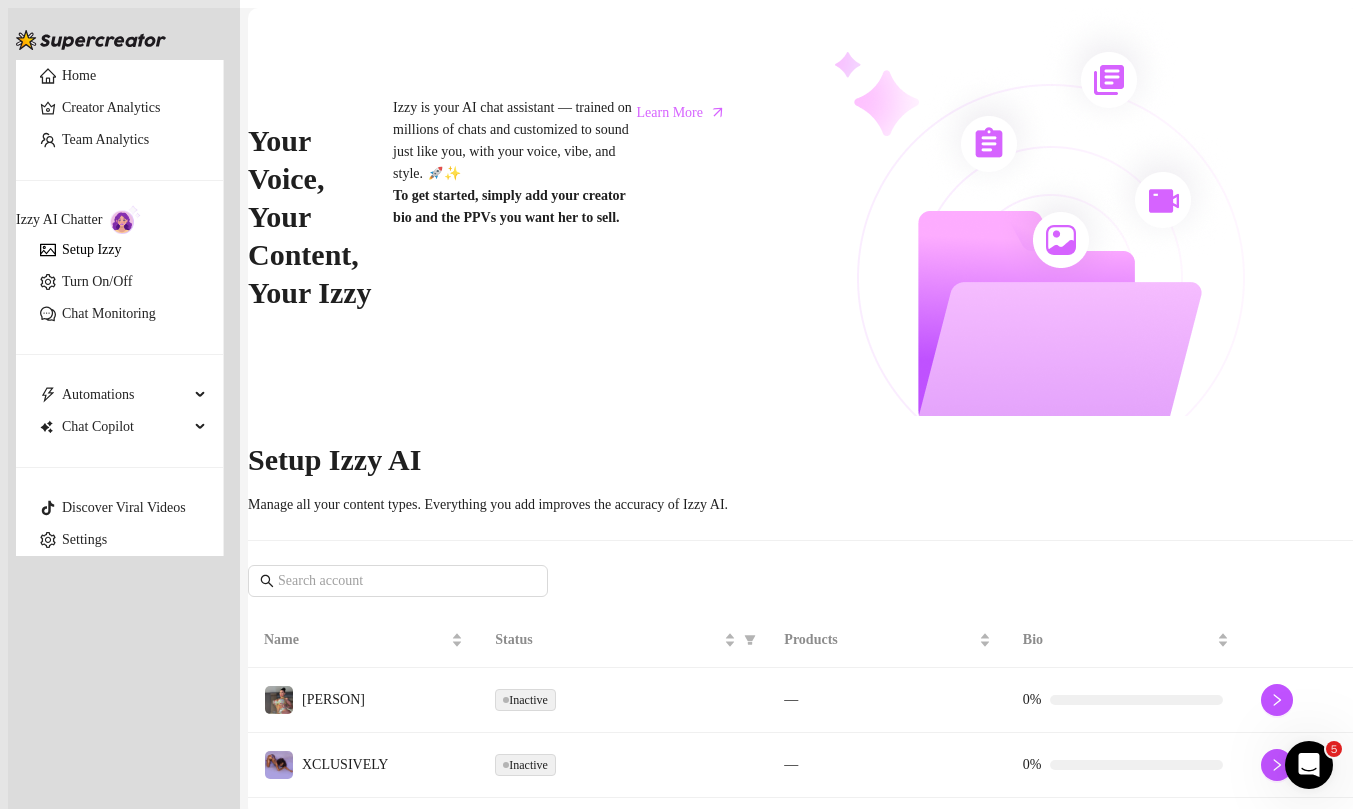 click on "[PERSON]" at bounding box center (363, 700) 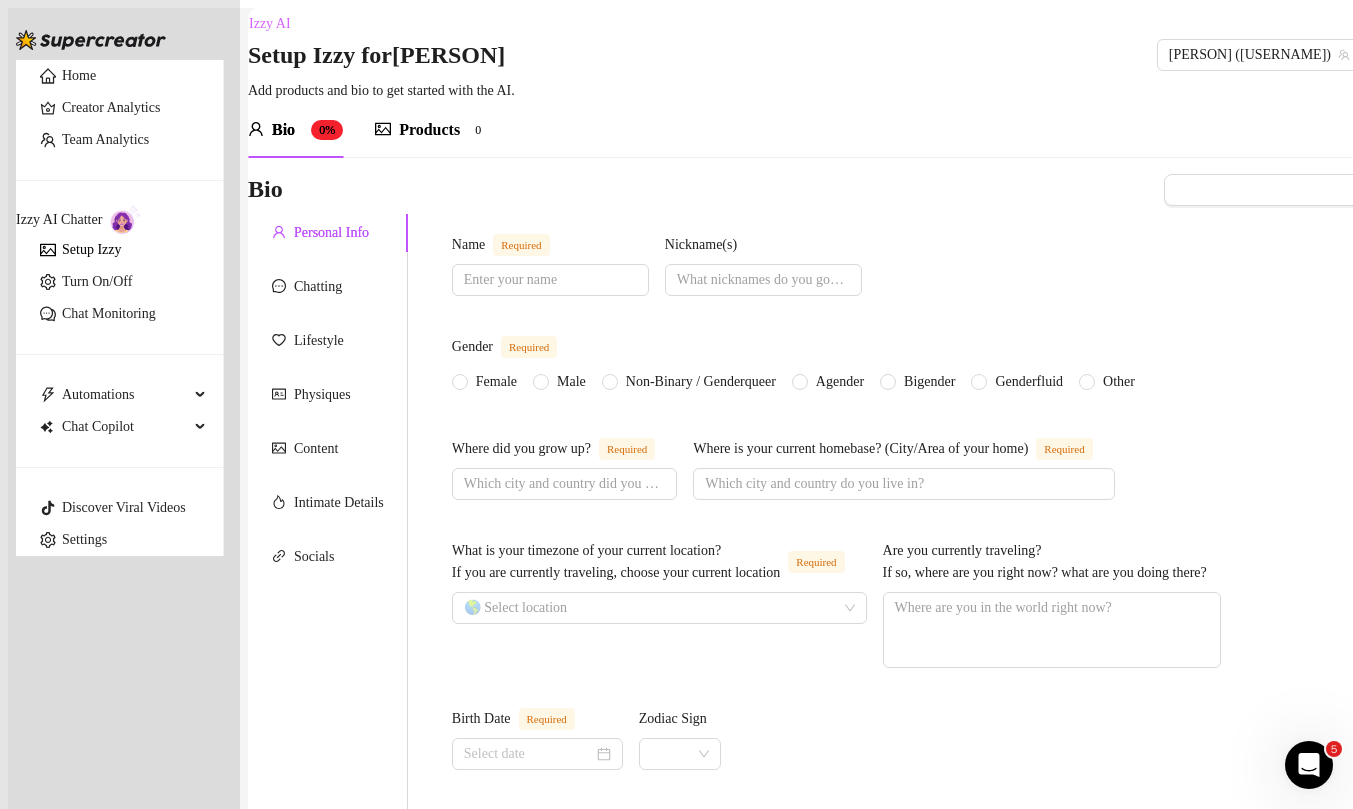 click on "Home Creator Analytics   Team Analytics Izzy AI Chatter Setup Izzy Turn On/Off Chat Monitoring Automations Chat Copilot Discover Viral Videos Settings" at bounding box center (120, 308) 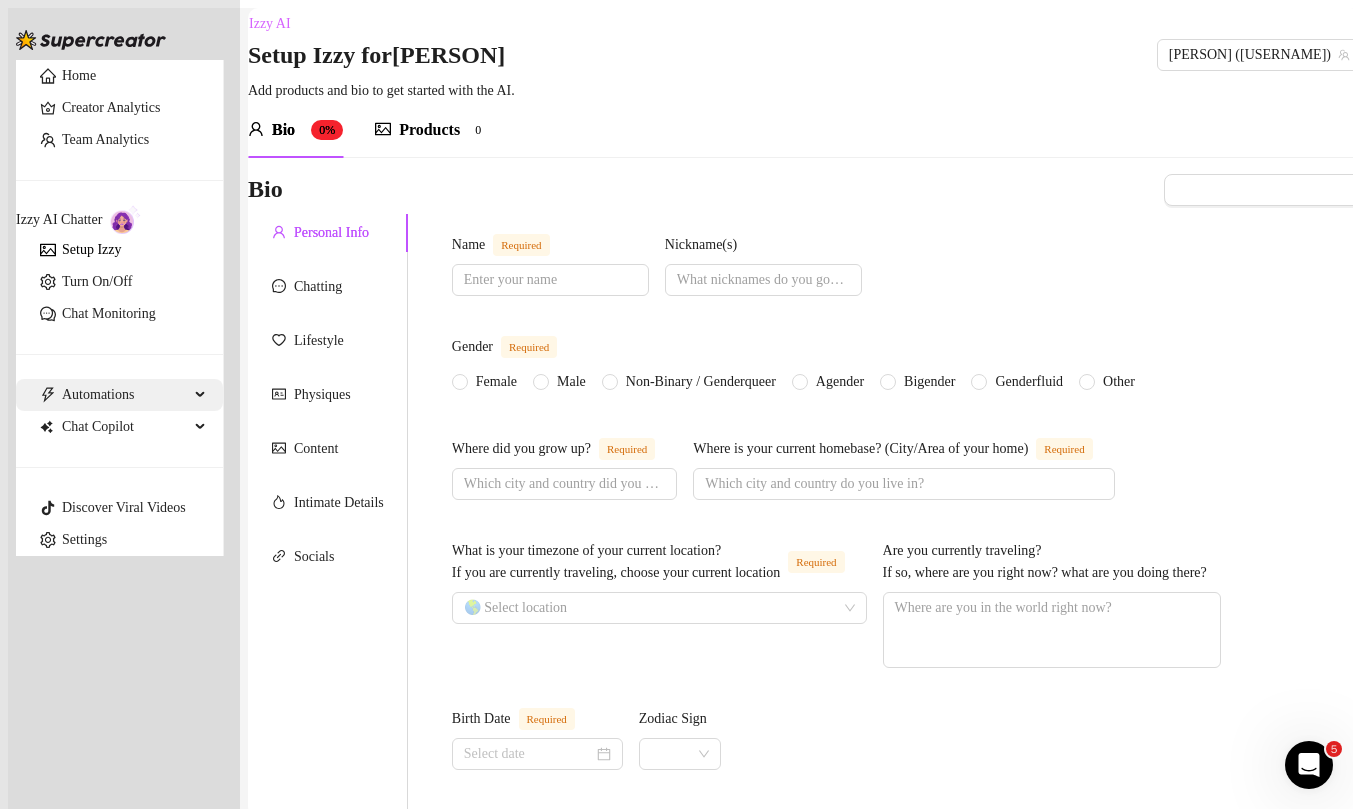 click on "Automations" at bounding box center [125, 395] 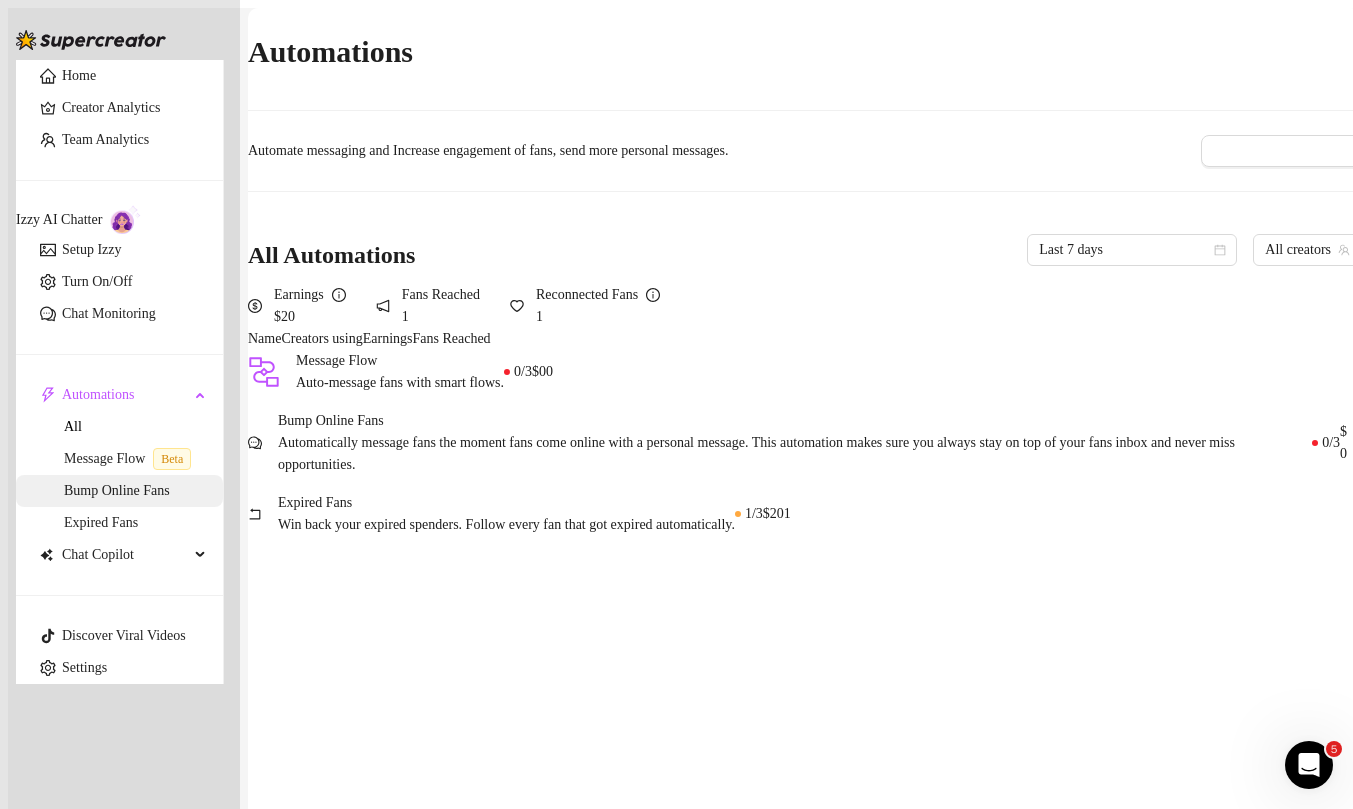 click on "Bump Online Fans" at bounding box center [117, 490] 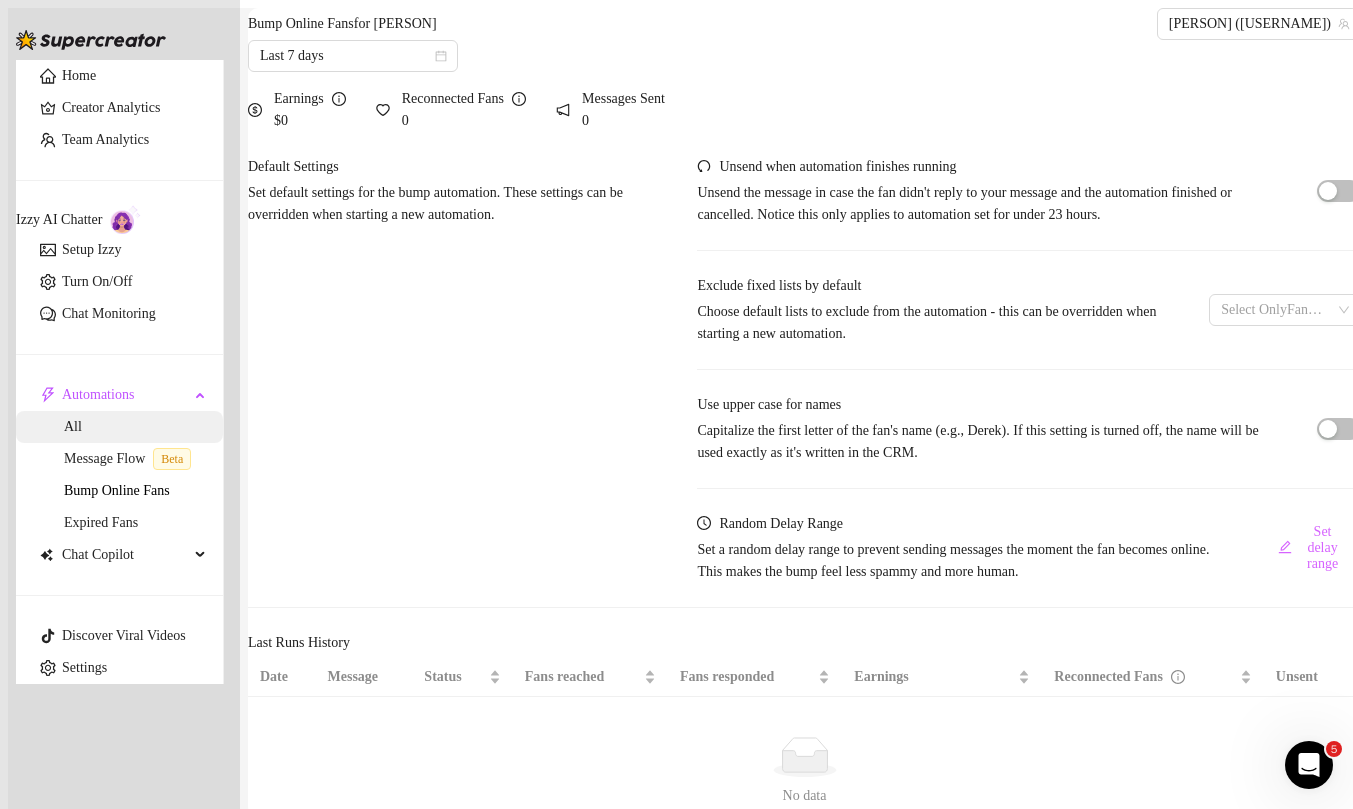 click on "All" at bounding box center (73, 426) 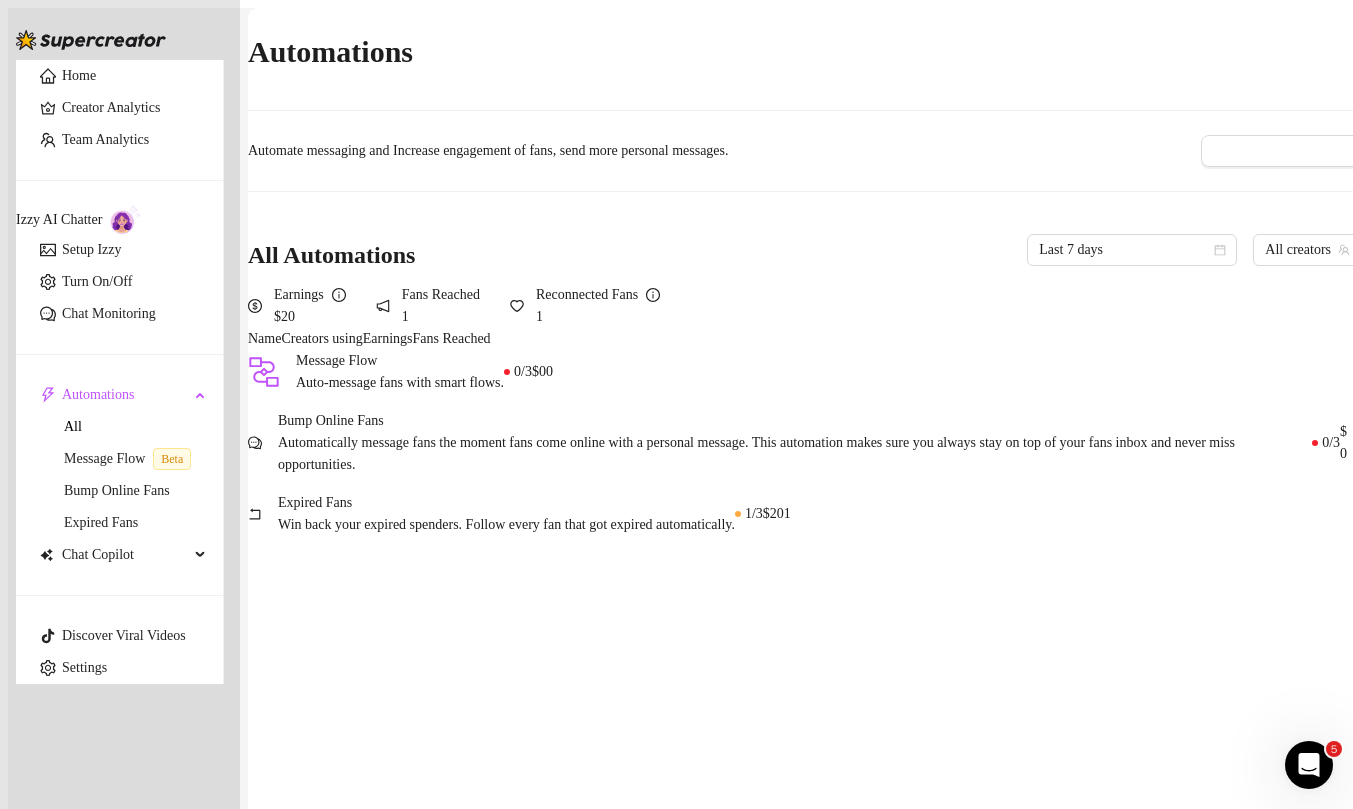 click on "Message Flow" at bounding box center (400, 361) 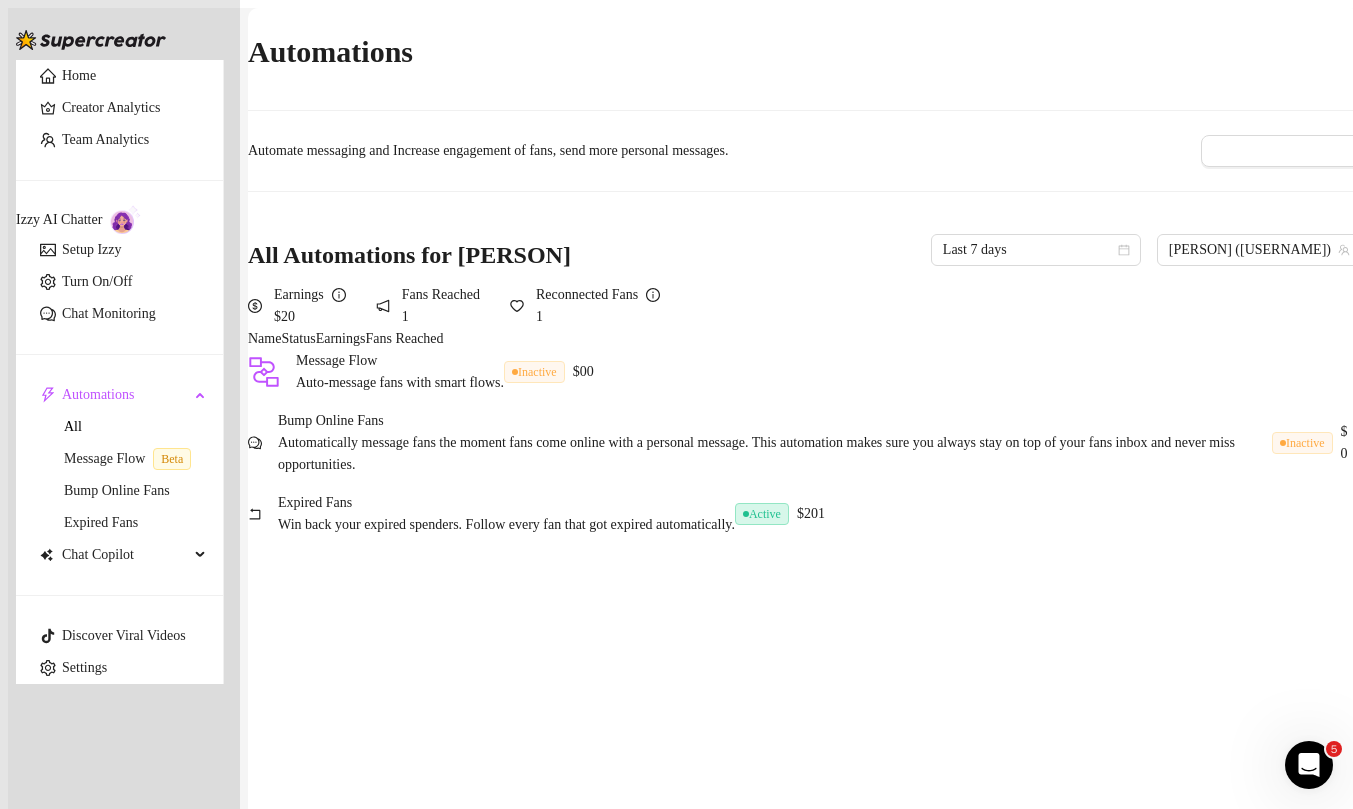 click on "Message Flow" at bounding box center [400, 361] 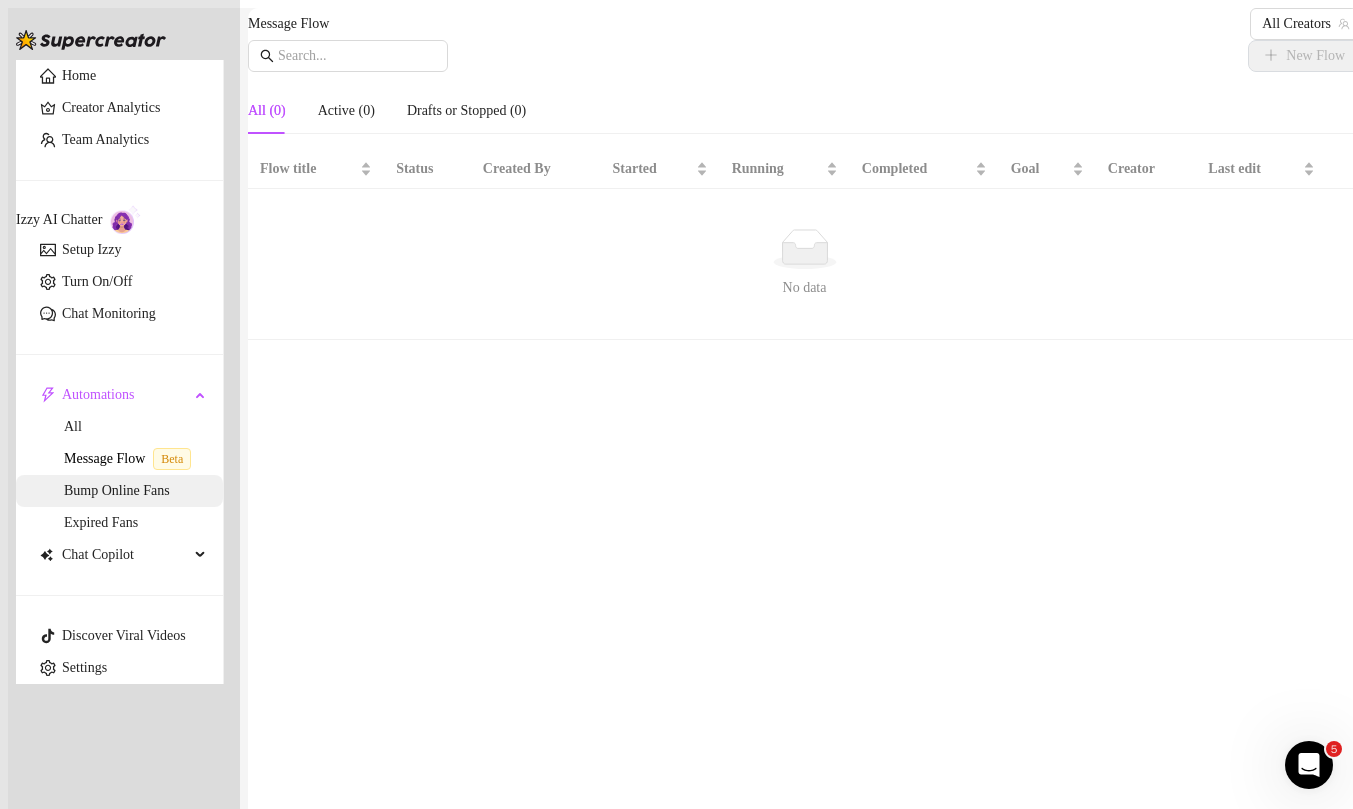 click on "Bump Online Fans" at bounding box center (117, 490) 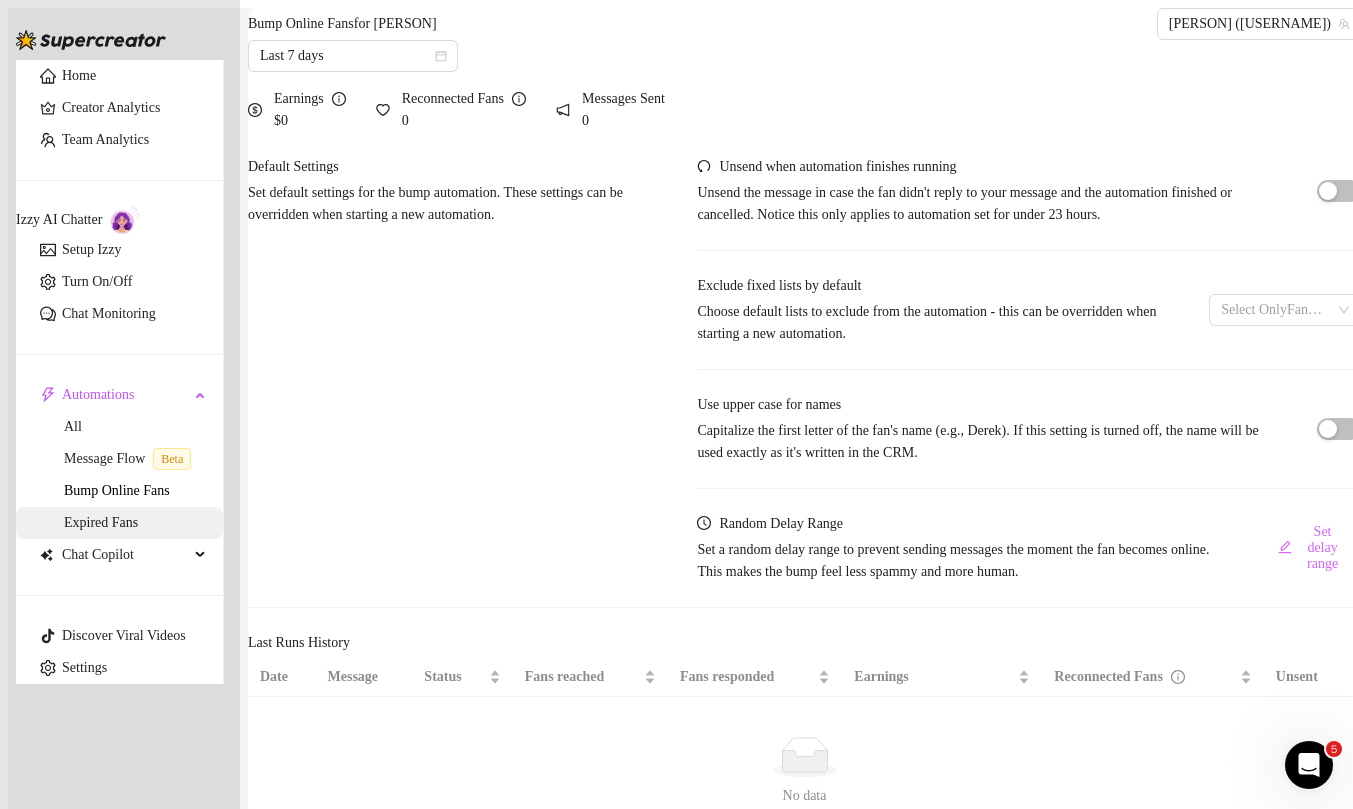 click on "Expired Fans" at bounding box center (101, 522) 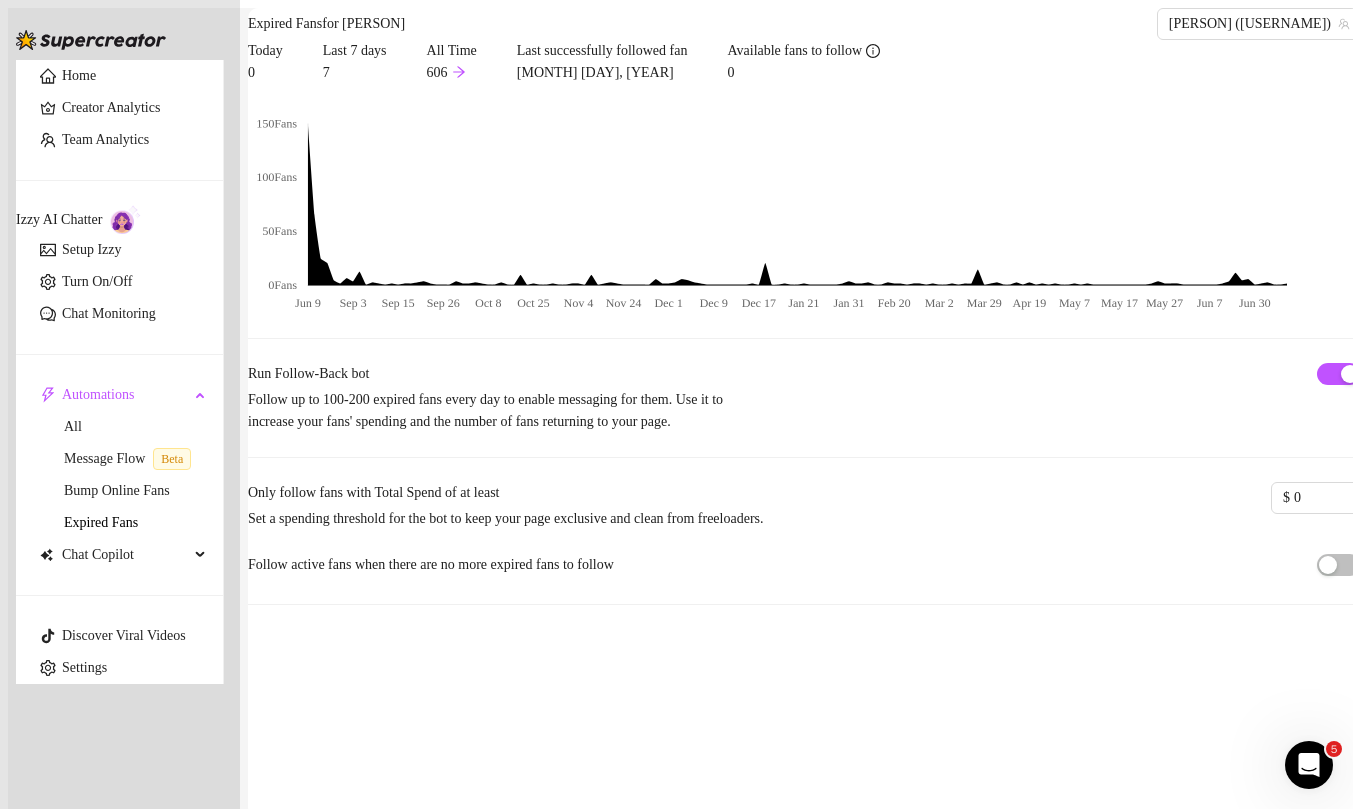 click at bounding box center (91, 40) 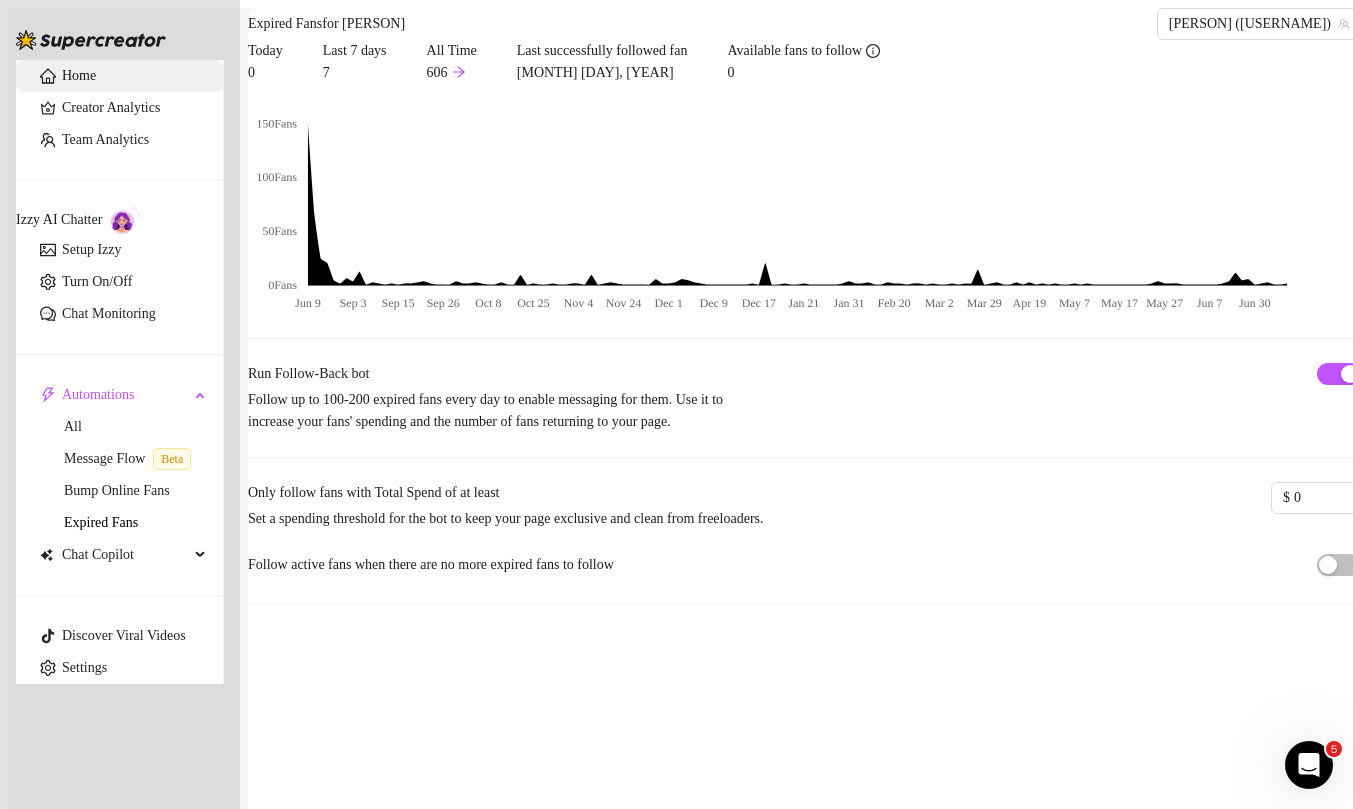 click on "Home" at bounding box center (79, 75) 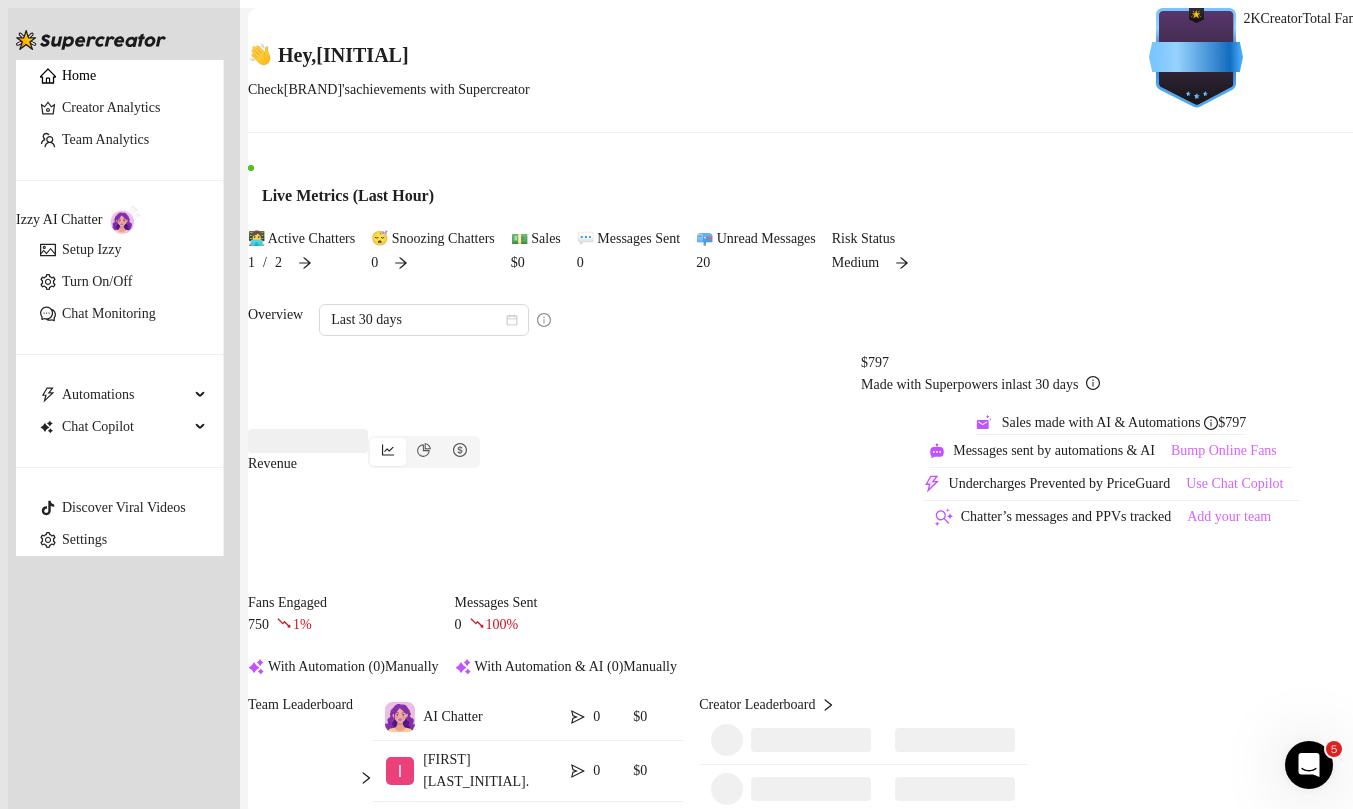 click on "Risk Status Medium" at bounding box center [870, 251] 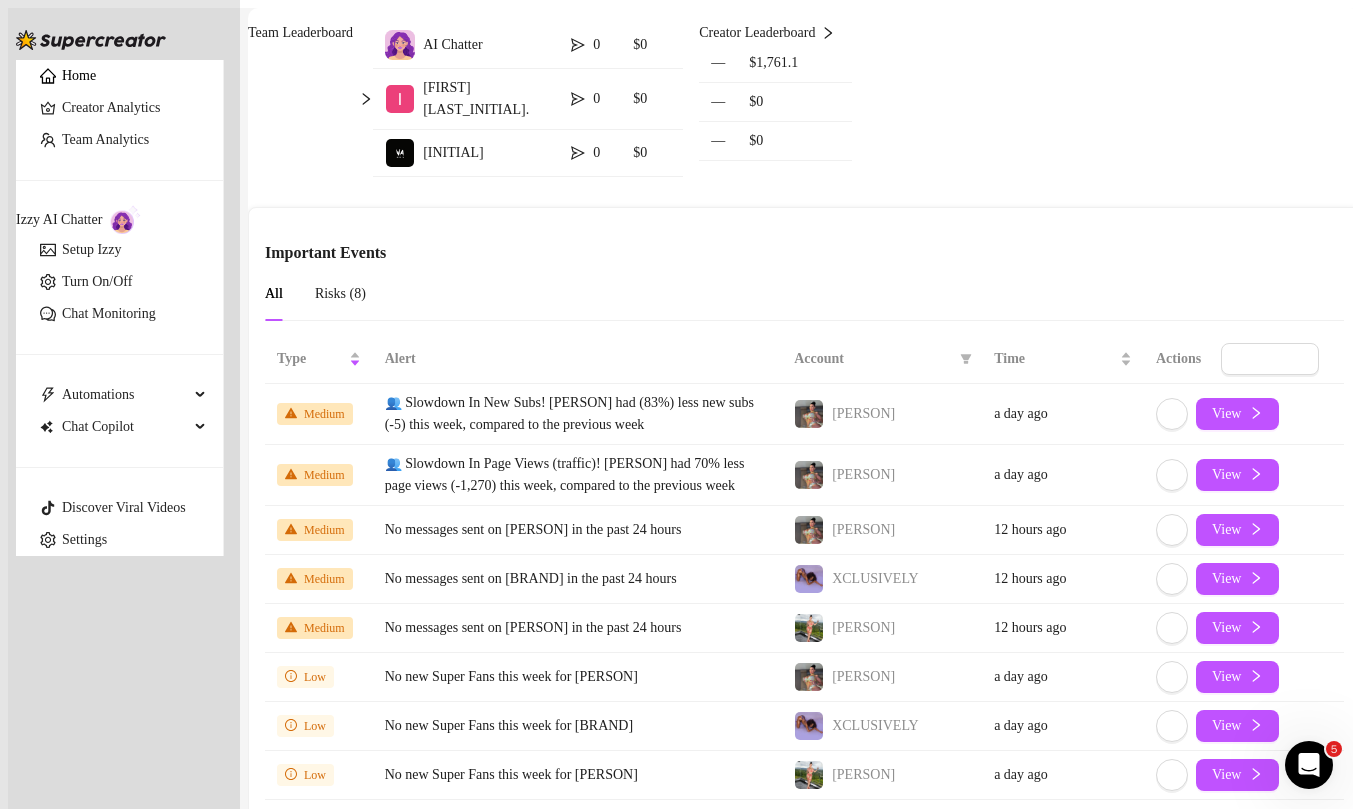 scroll, scrollTop: 1190, scrollLeft: 0, axis: vertical 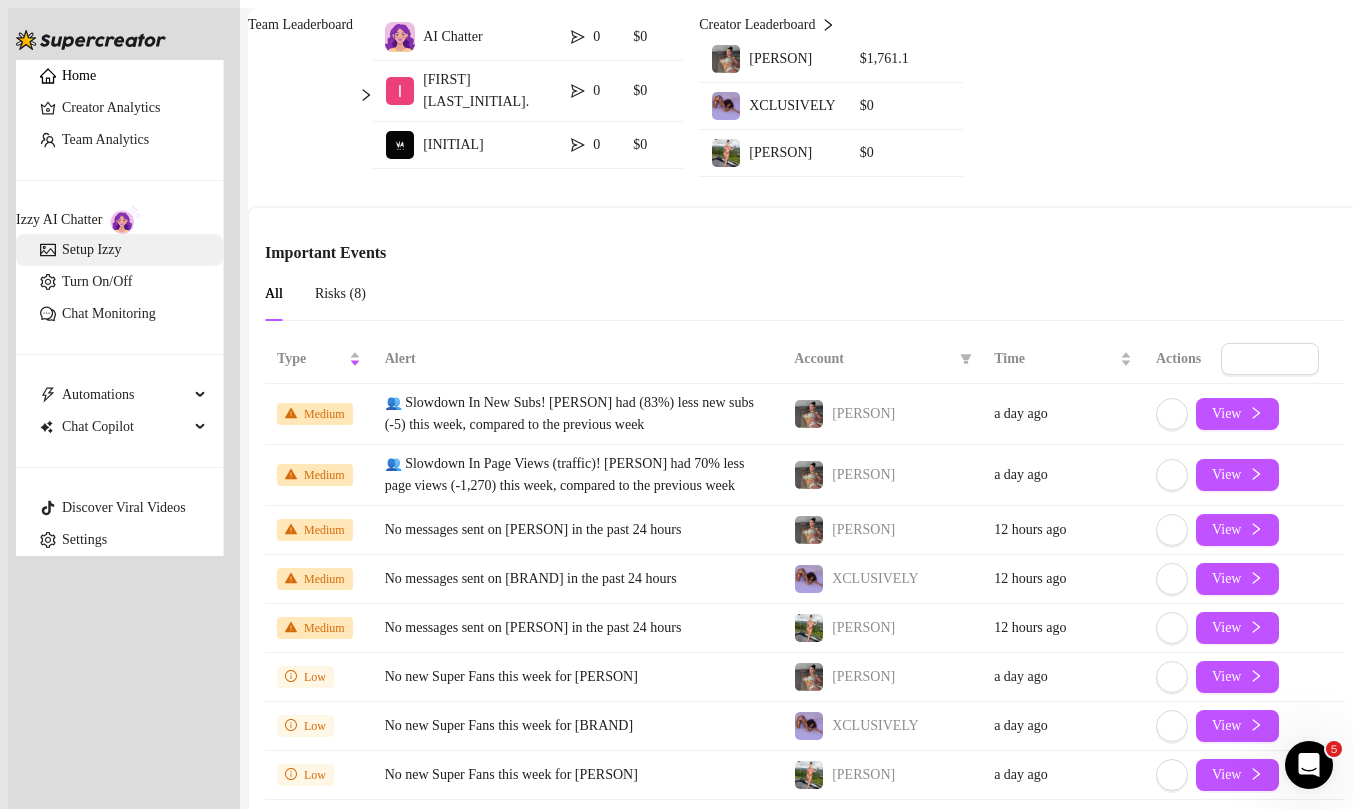 click on "Setup Izzy" at bounding box center (91, 249) 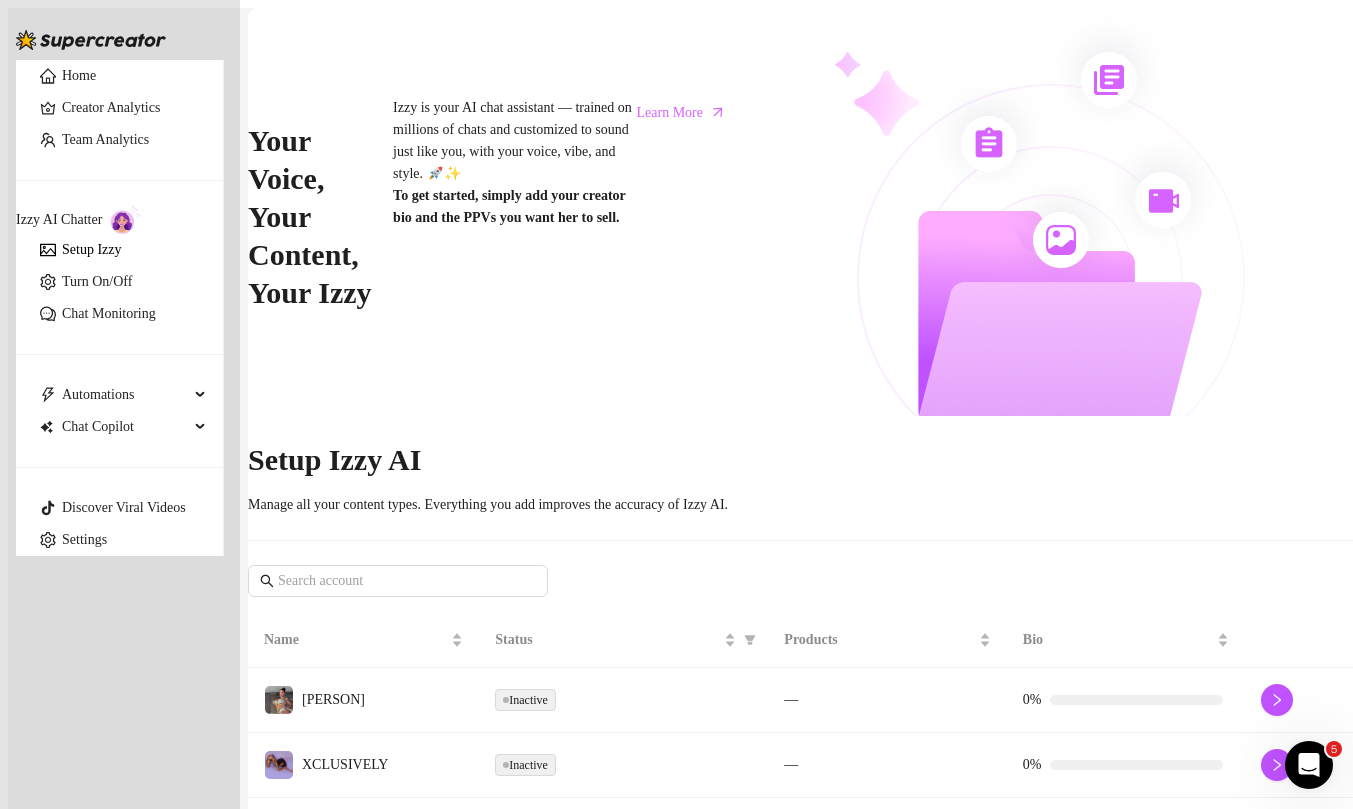 click on "Inactive" at bounding box center [314, 830] 